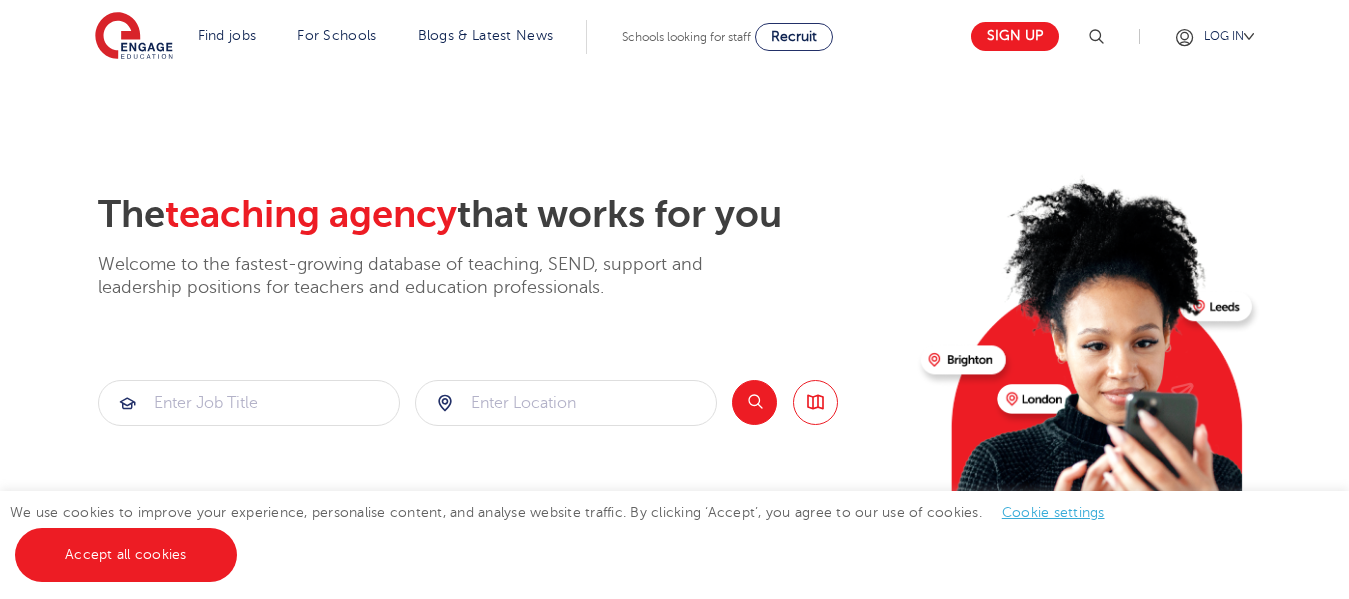 scroll, scrollTop: 539, scrollLeft: 0, axis: vertical 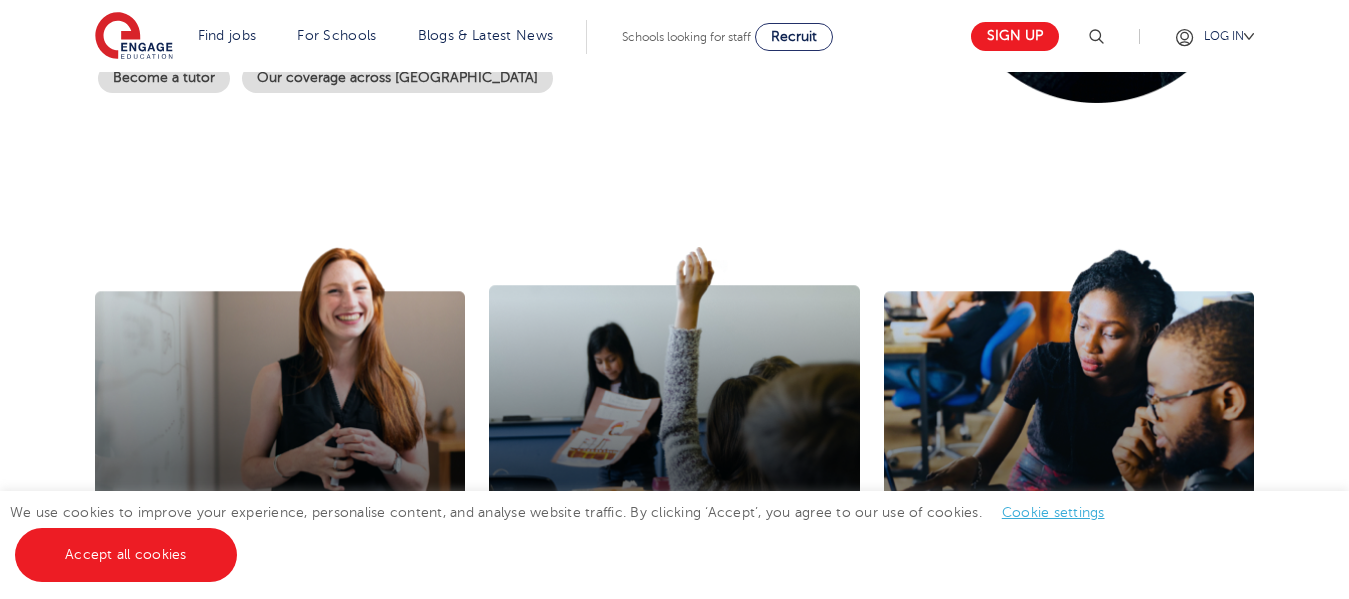 click on "Find jobs All vacancies We have one of the UK's largest database. and with hundreds of jobs added everyday. you'll be sure to find your dream role.
All jobs
Jobs by subject
Primary school roles
Secondary school roles
Support staff roles
Jobs in SEND
Non-classroom jobs
Teaching Assistant Apprenticeship
Looking to teach in the UK? We've supported teachers from all over the world to relocate to the UK to teach - no matter where you're based, we'd be delighted to help you on your journey too.
Where are you relocating from?
iday for teachers
Search by location Our reach is extensive providing you with the top roles across all of the UK
Teaching jobs in Bradford
Teaching jobs in Brighton and Hove
Teaching jobs in Buckinghamshire
Teaching jobs in East Sussex
Teaching jobs in Essex
Teaching jobs in Hampshire
Teaching jobs in Havering
Teaching jobs in Hertfordshire
Teaching Jobs in Kent" at bounding box center [674, 1951] 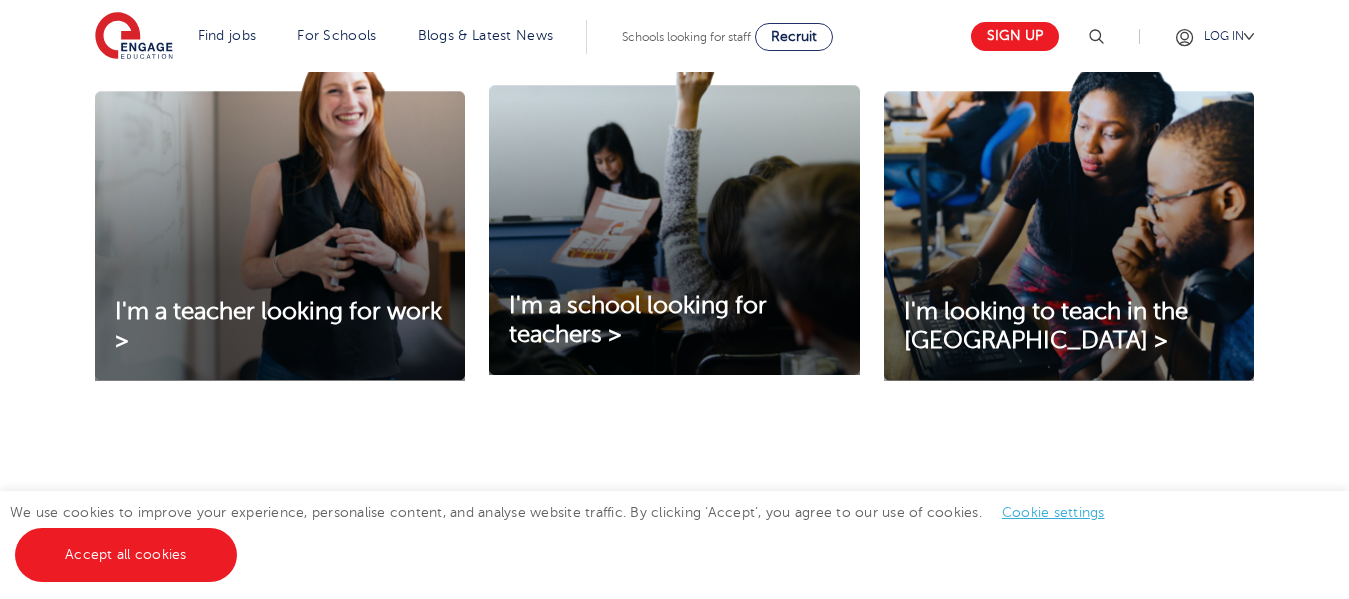 scroll, scrollTop: 513, scrollLeft: 0, axis: vertical 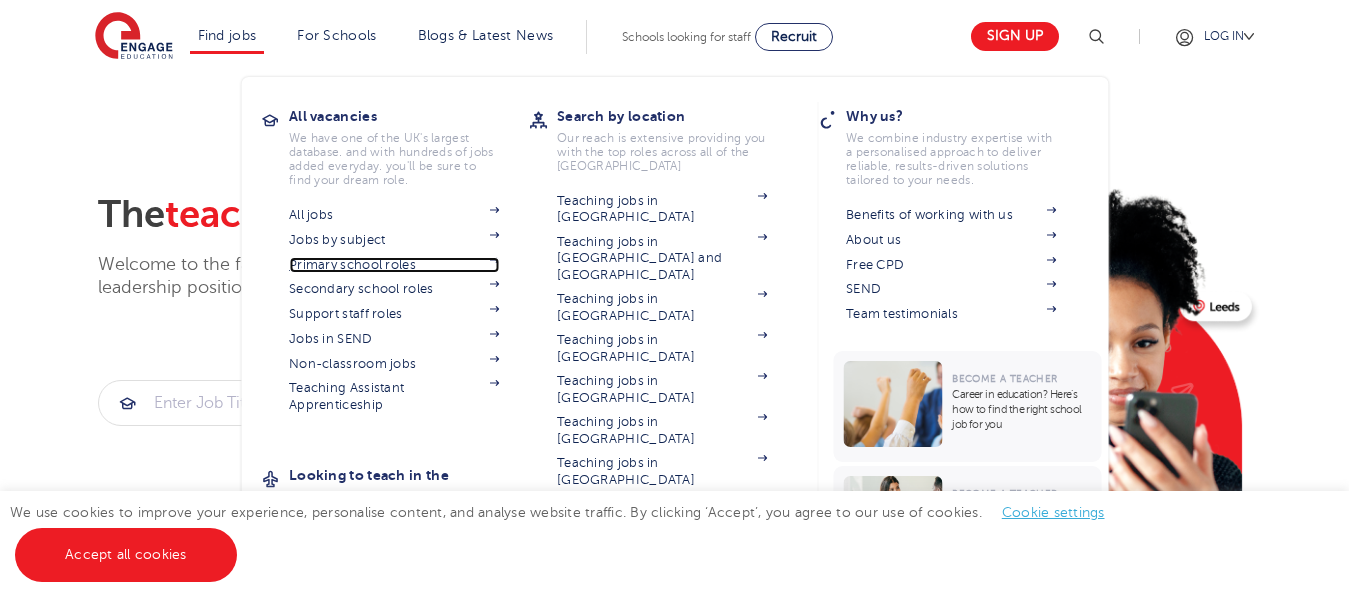 click on "Primary school roles" at bounding box center (394, 265) 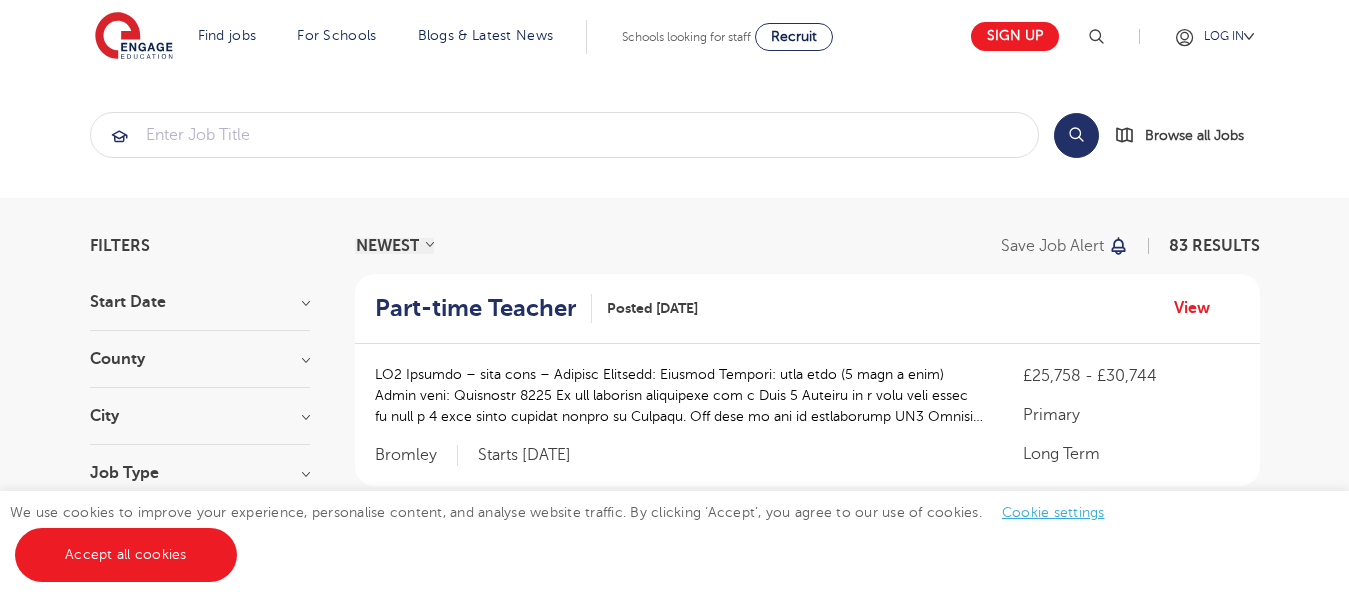scroll, scrollTop: 0, scrollLeft: 0, axis: both 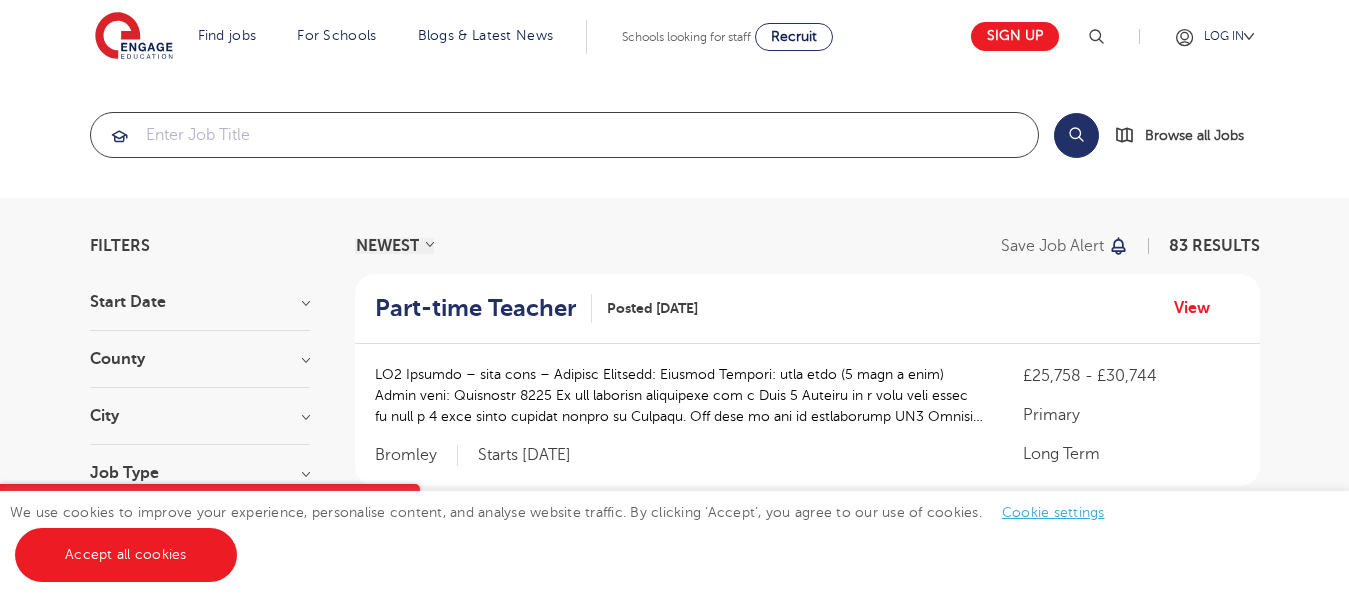 click at bounding box center (564, 135) 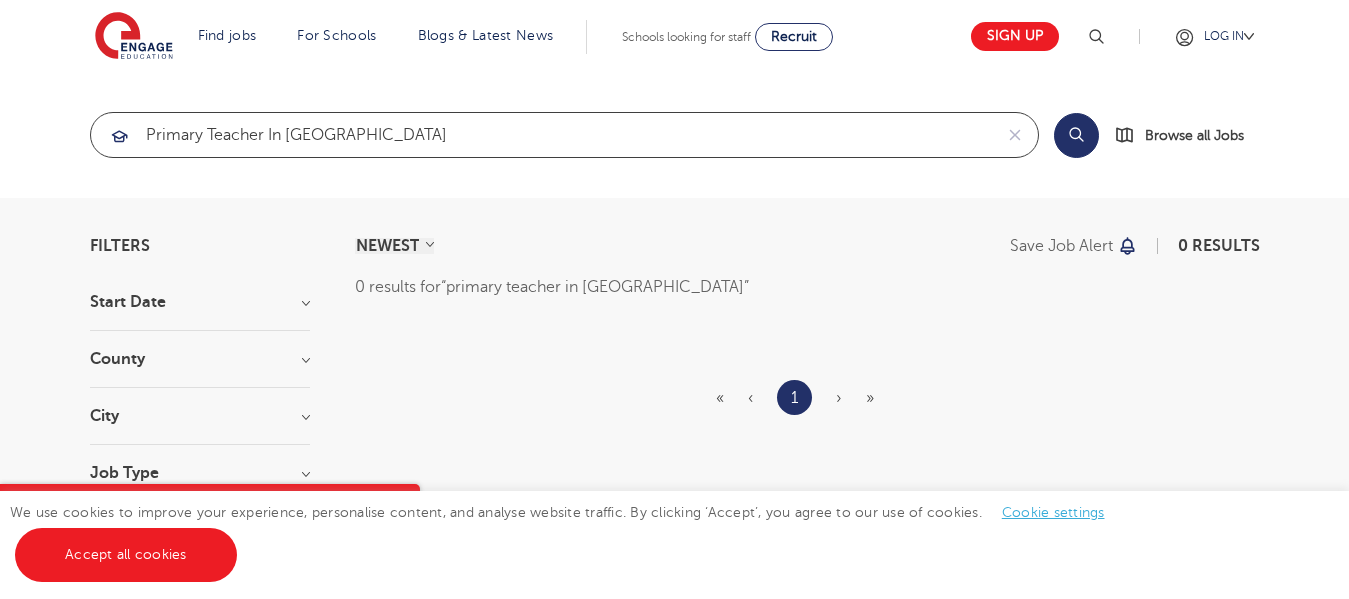 click at bounding box center (0, 0) 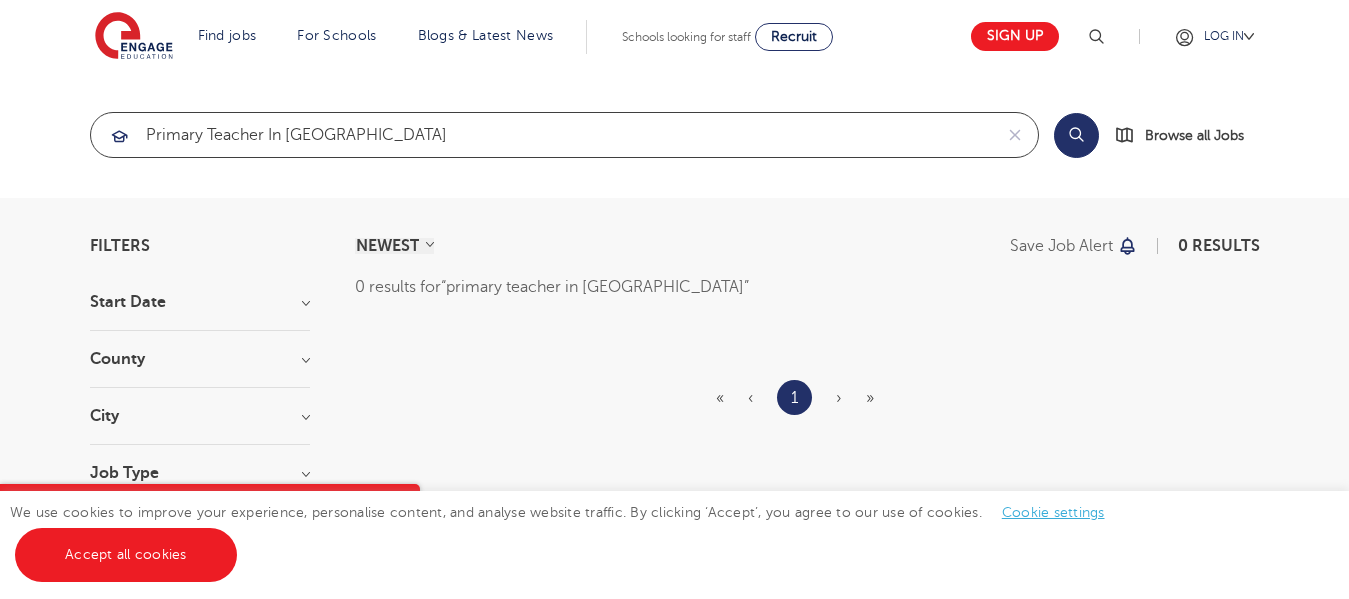 click on "primary teacher in [GEOGRAPHIC_DATA]" at bounding box center (541, 135) 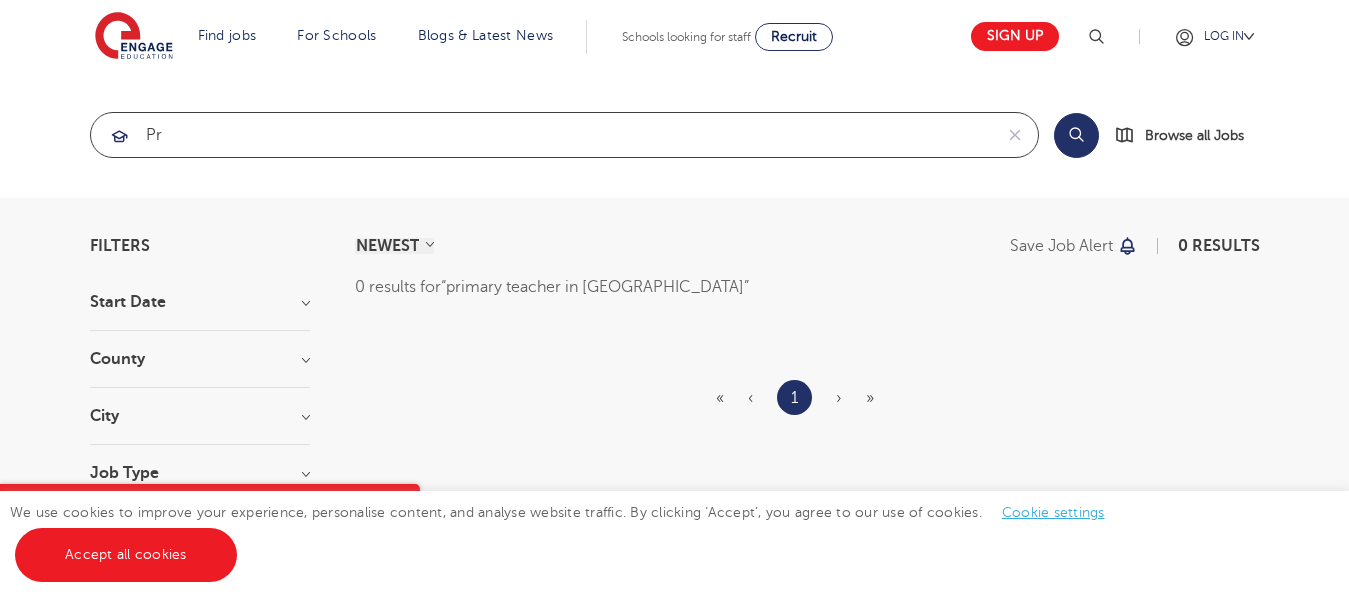 type on "p" 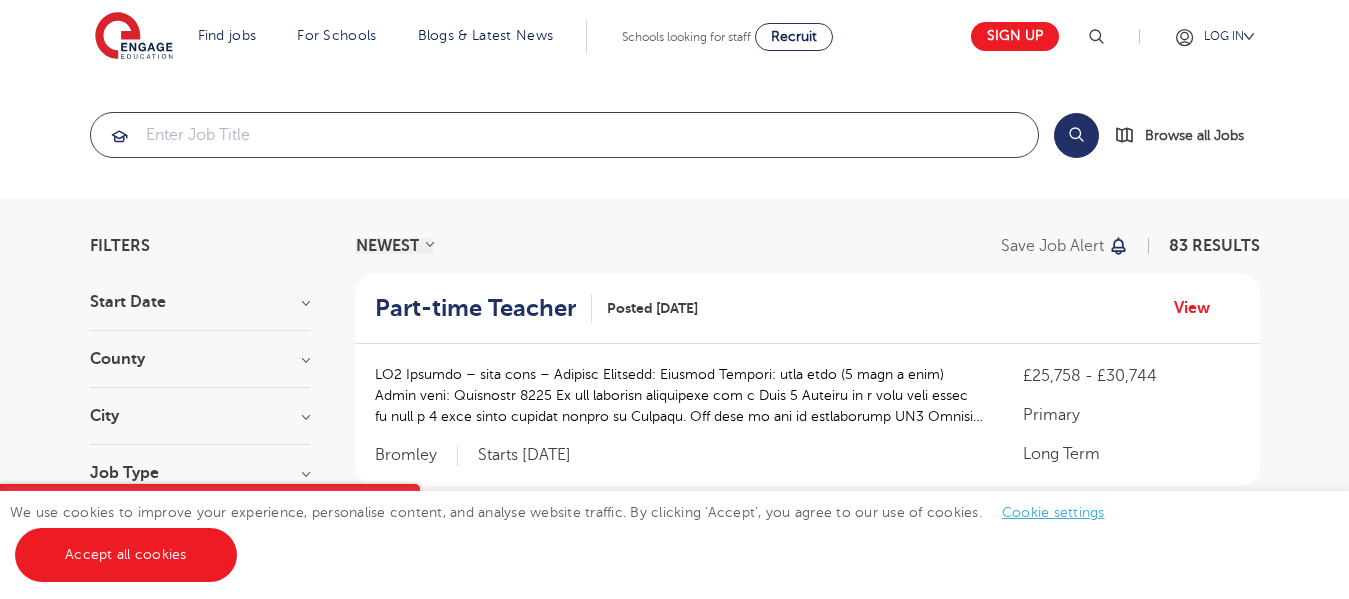 type 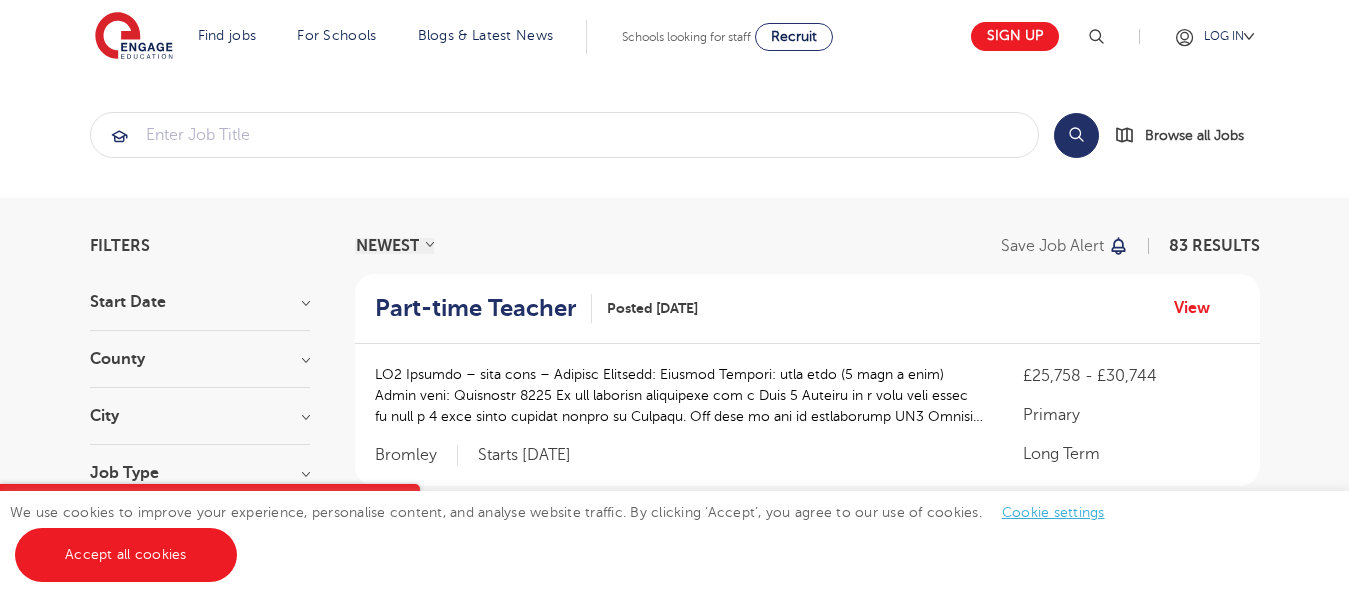click on "Start Date" at bounding box center [200, 302] 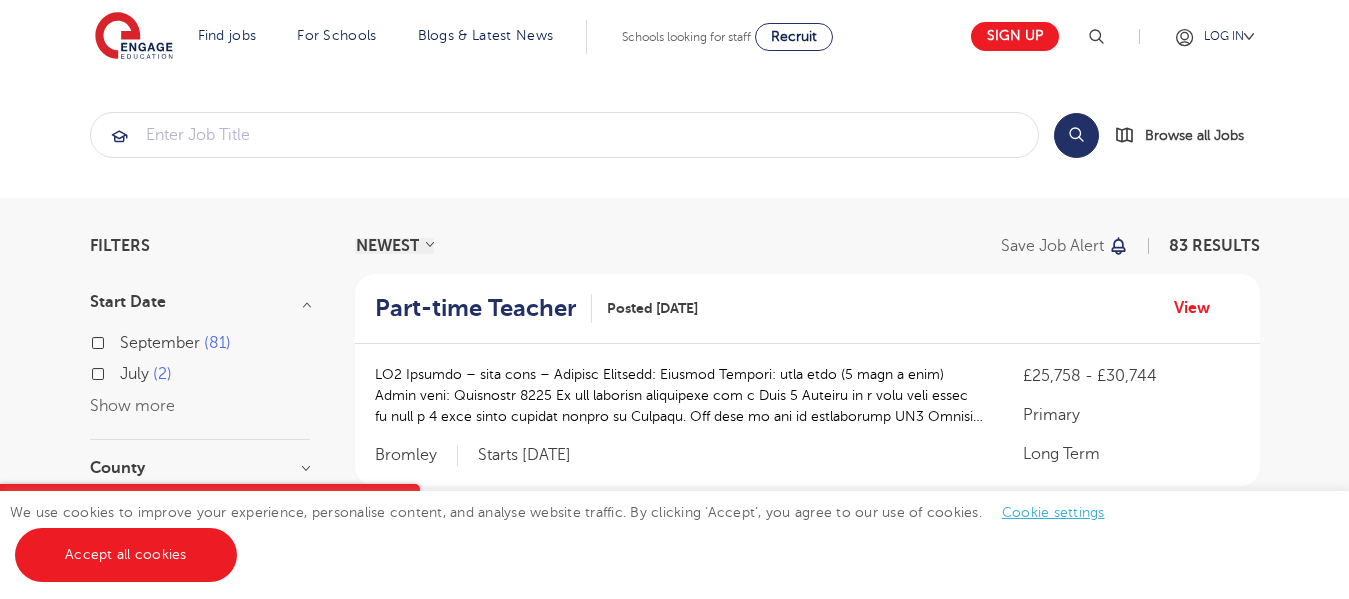 click on "September   81" at bounding box center (175, 343) 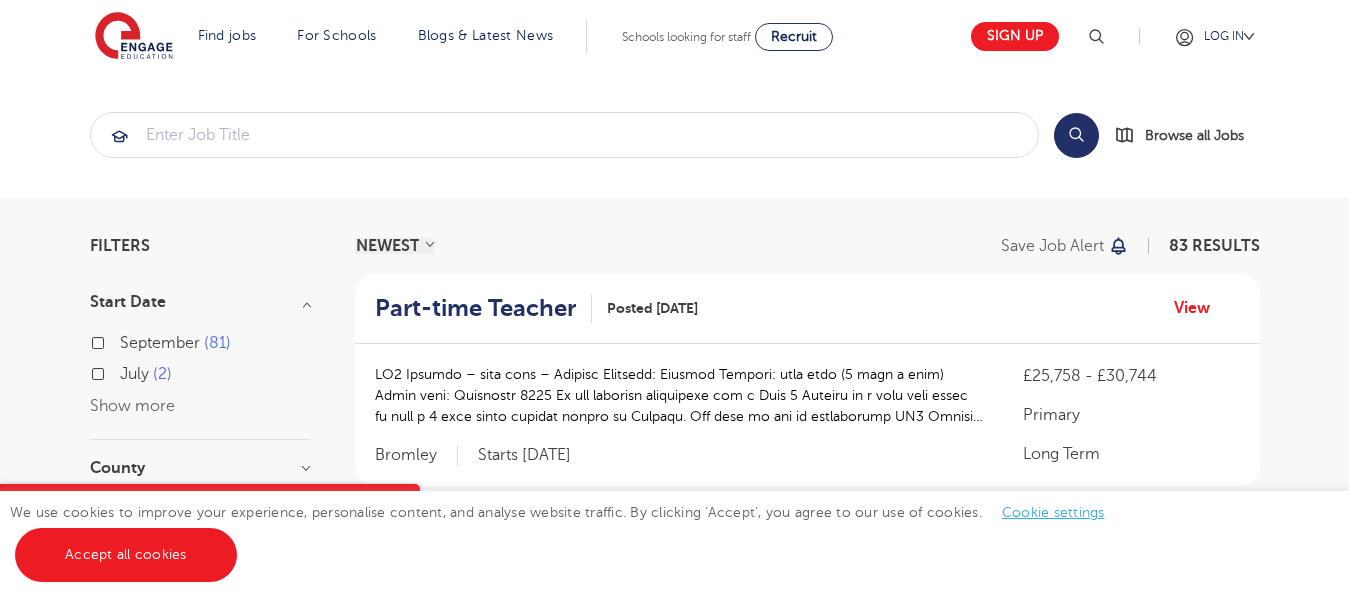 click on "September   81" at bounding box center (126, 340) 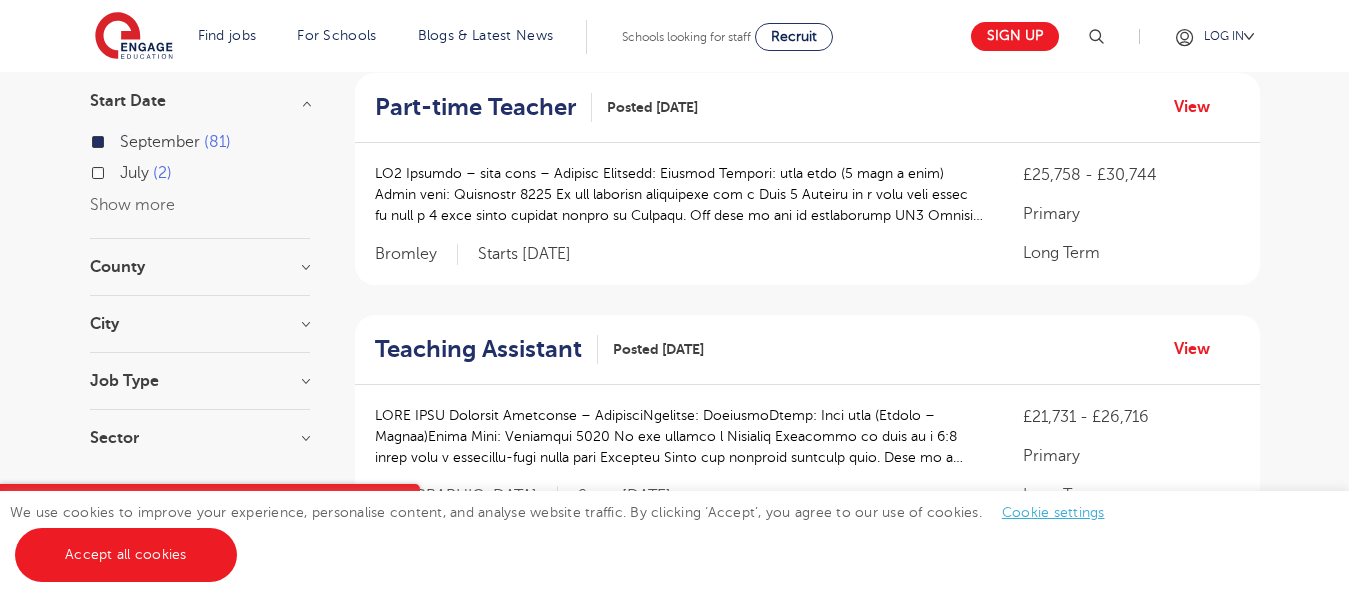 scroll, scrollTop: 250, scrollLeft: 0, axis: vertical 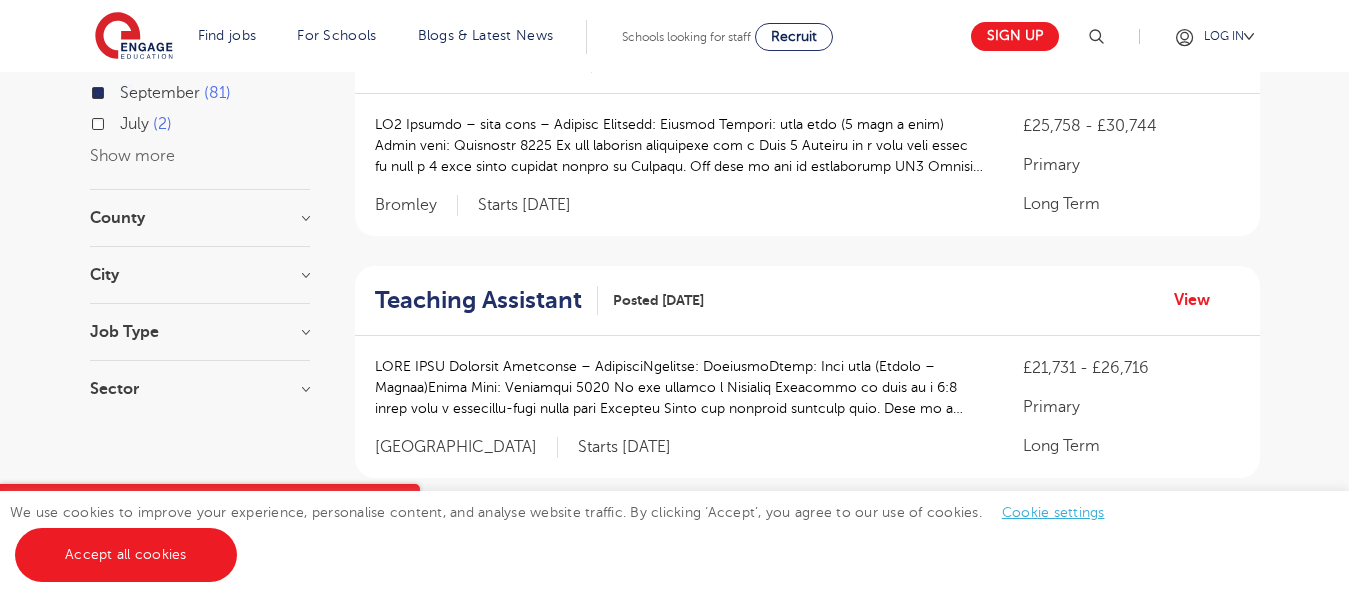 click on "County" at bounding box center [200, 218] 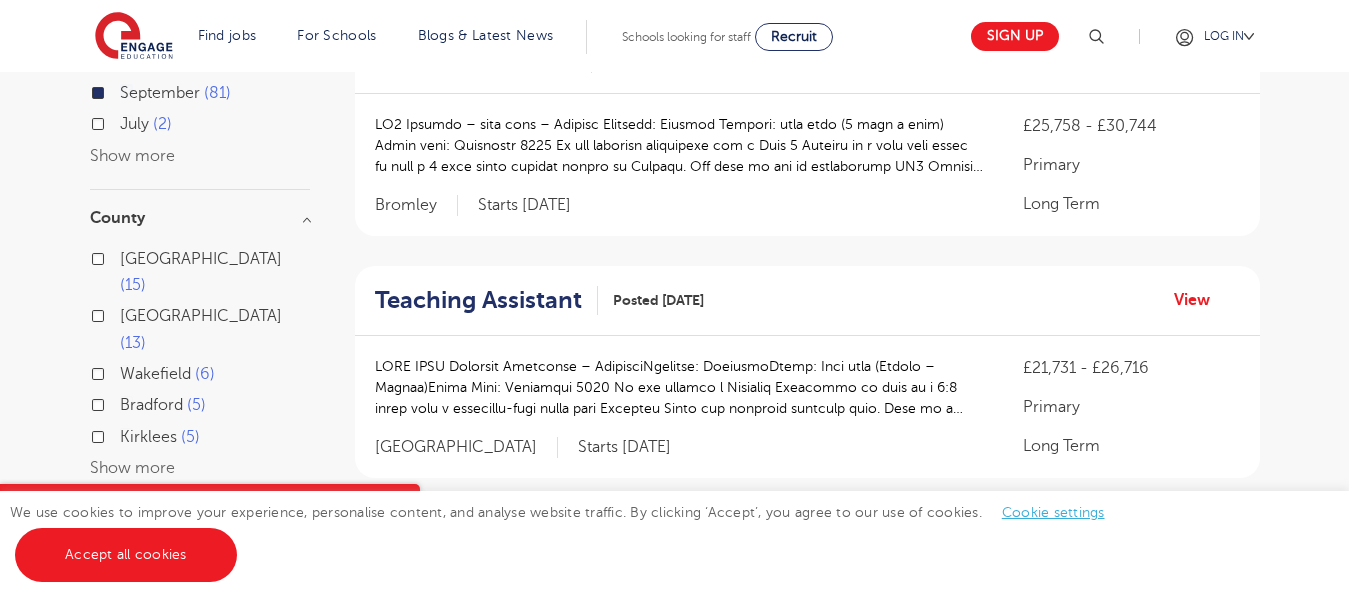 click on "Show more" at bounding box center (132, 468) 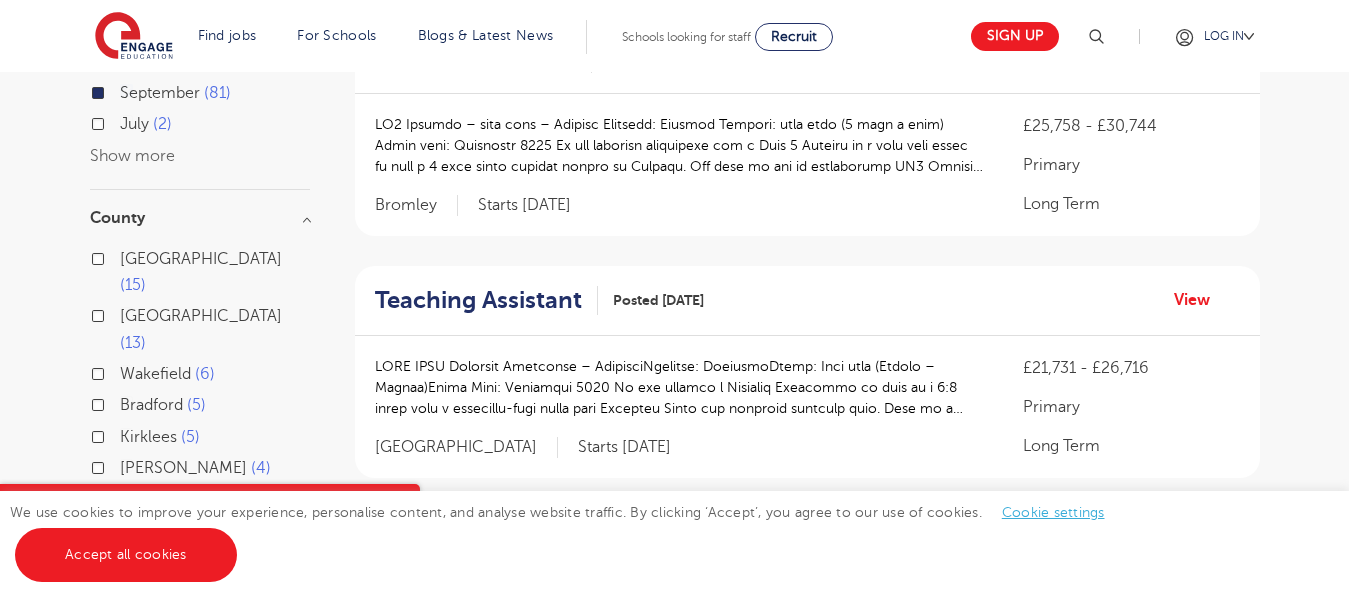 click on "[PERSON_NAME]   4" at bounding box center [195, 468] 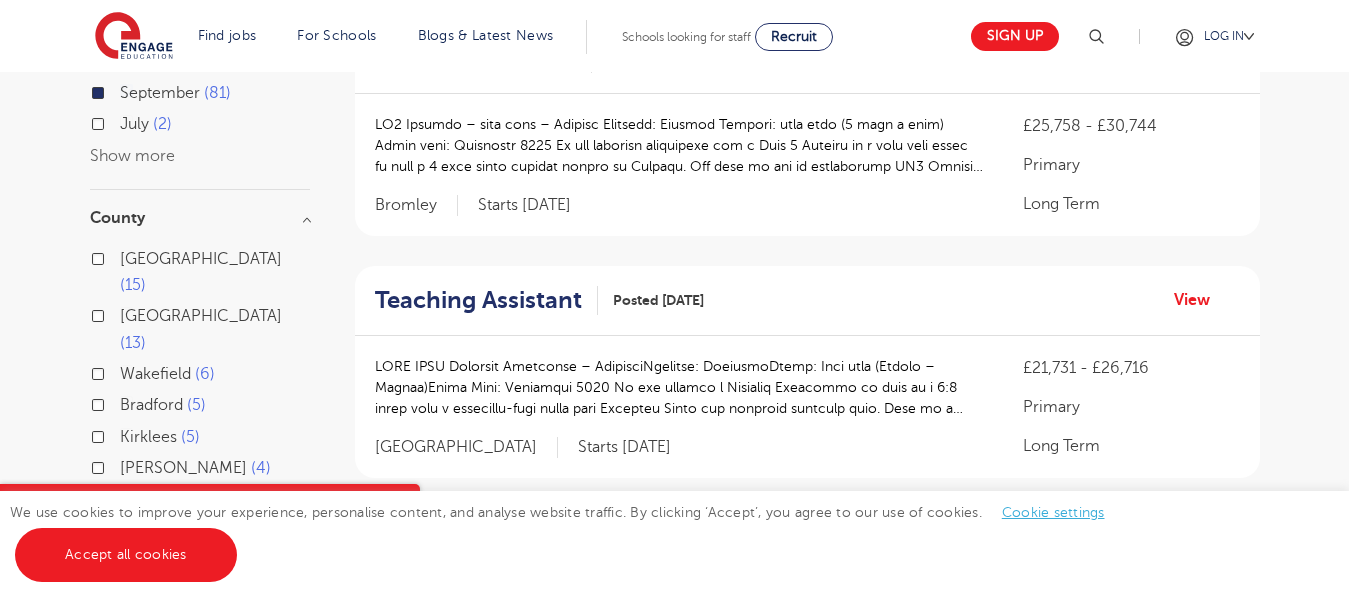 click on "[PERSON_NAME]   4" at bounding box center (126, 465) 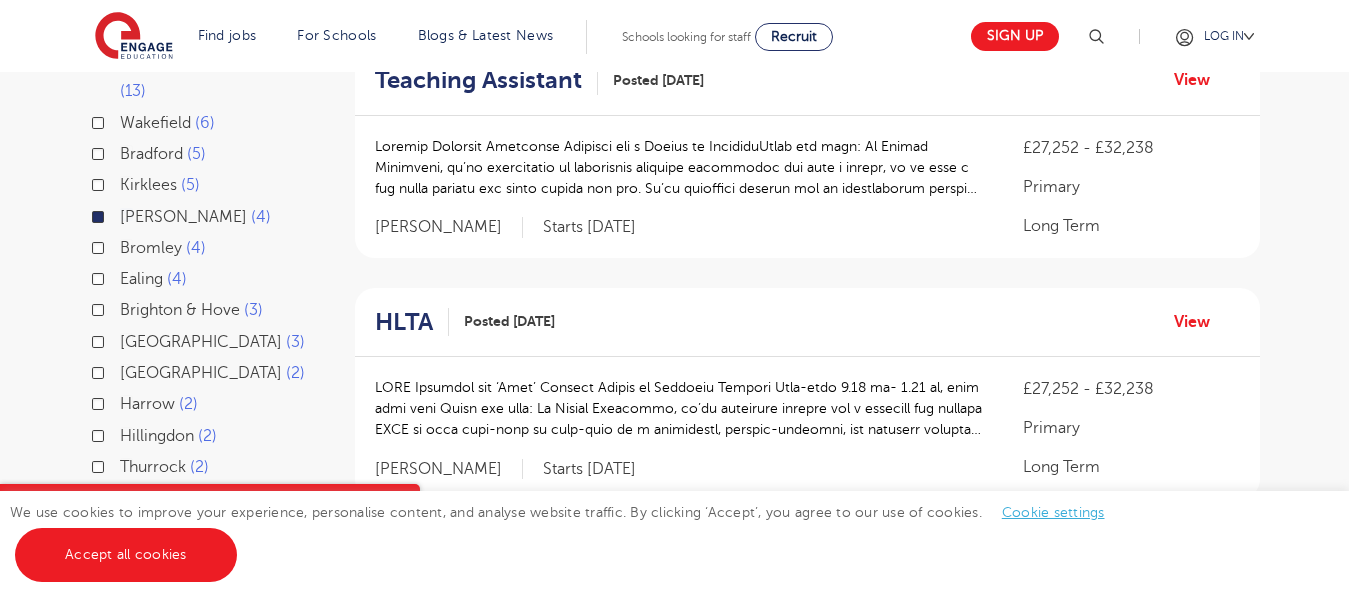 scroll, scrollTop: 466, scrollLeft: 0, axis: vertical 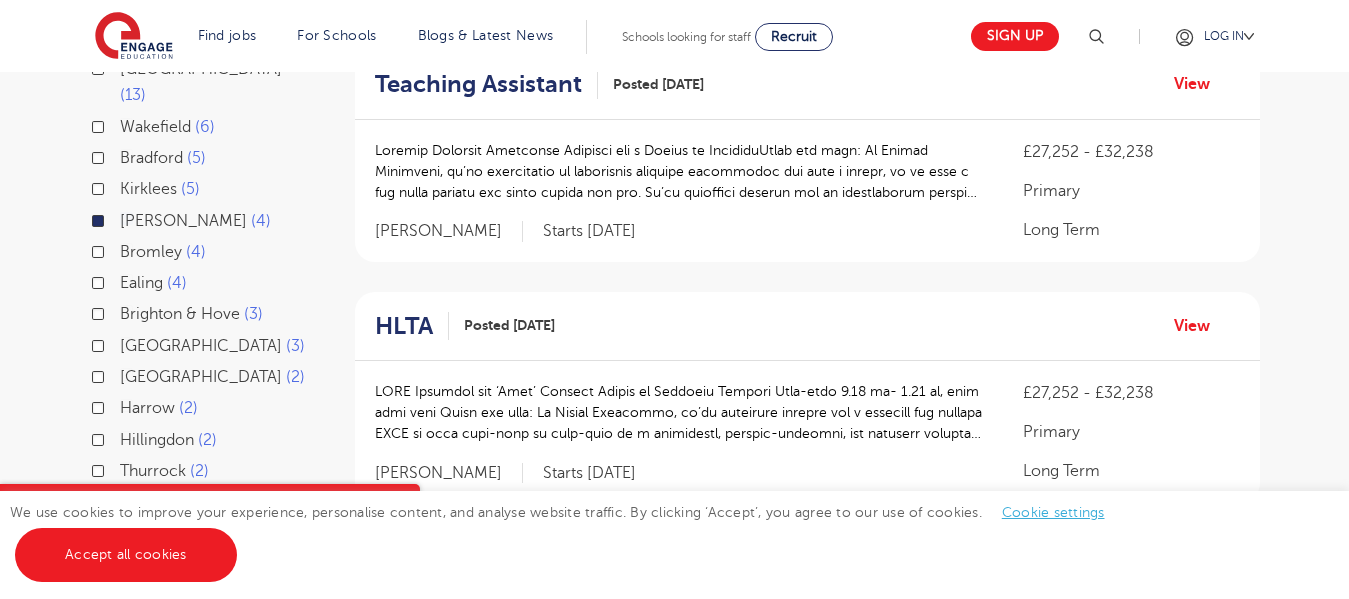 click on "[PERSON_NAME]   4" at bounding box center [195, 221] 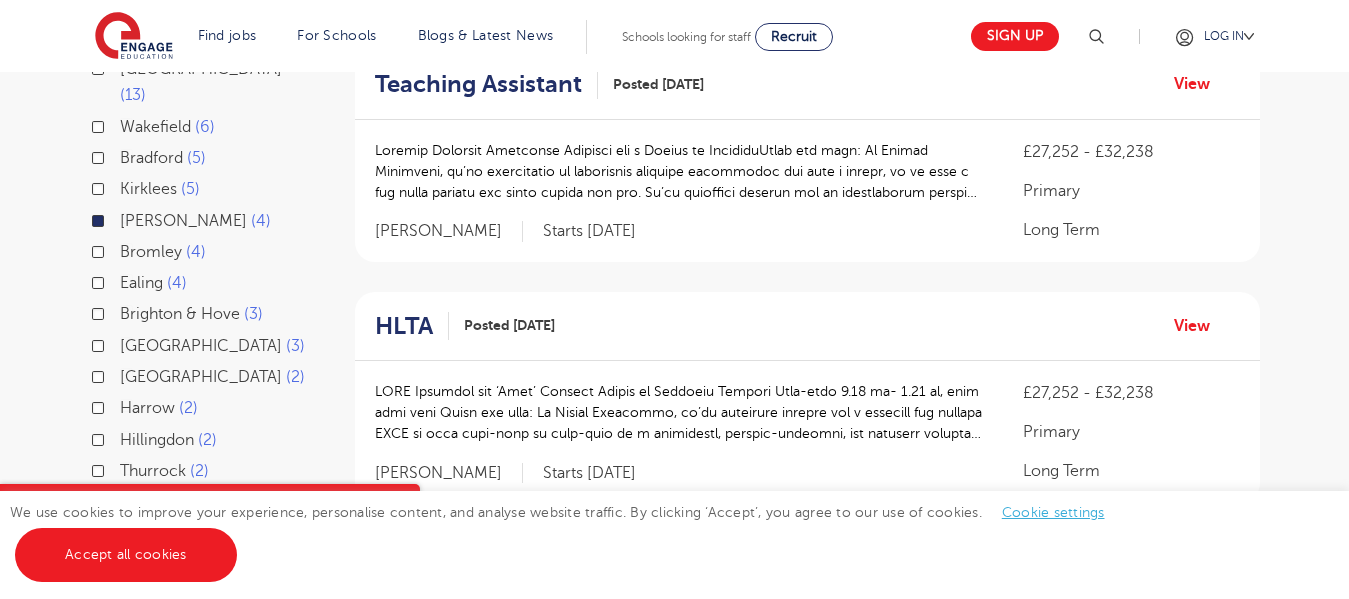 click on "[PERSON_NAME]   4" at bounding box center [126, 218] 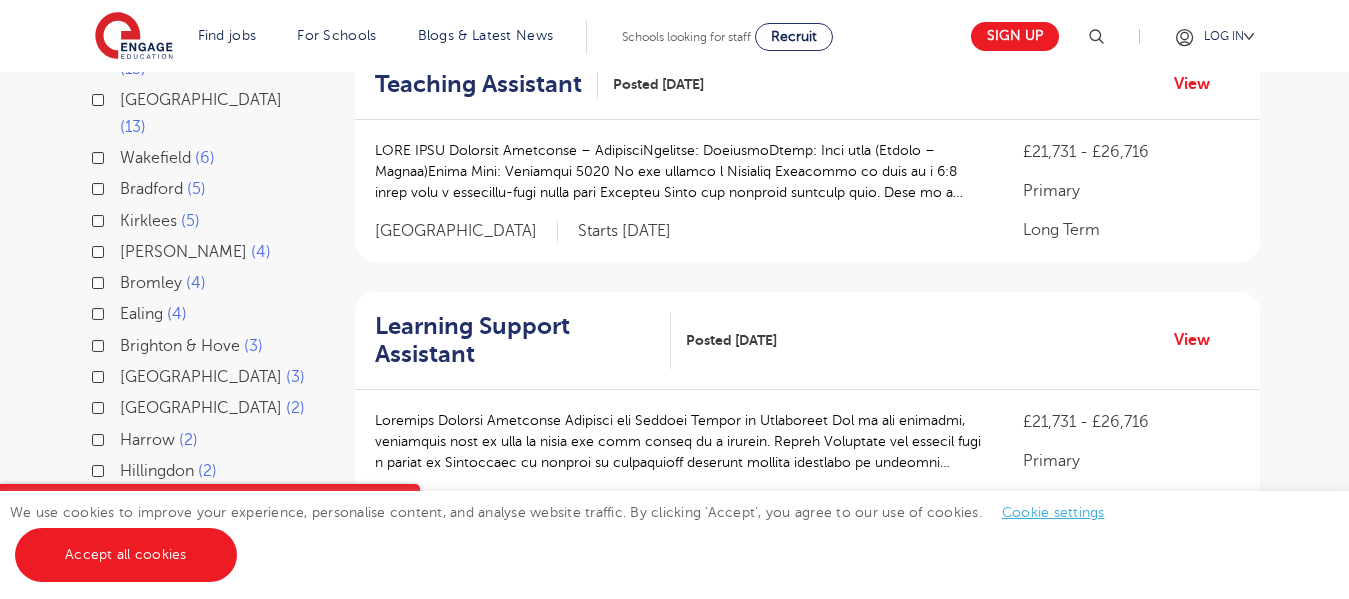 scroll, scrollTop: 497, scrollLeft: 0, axis: vertical 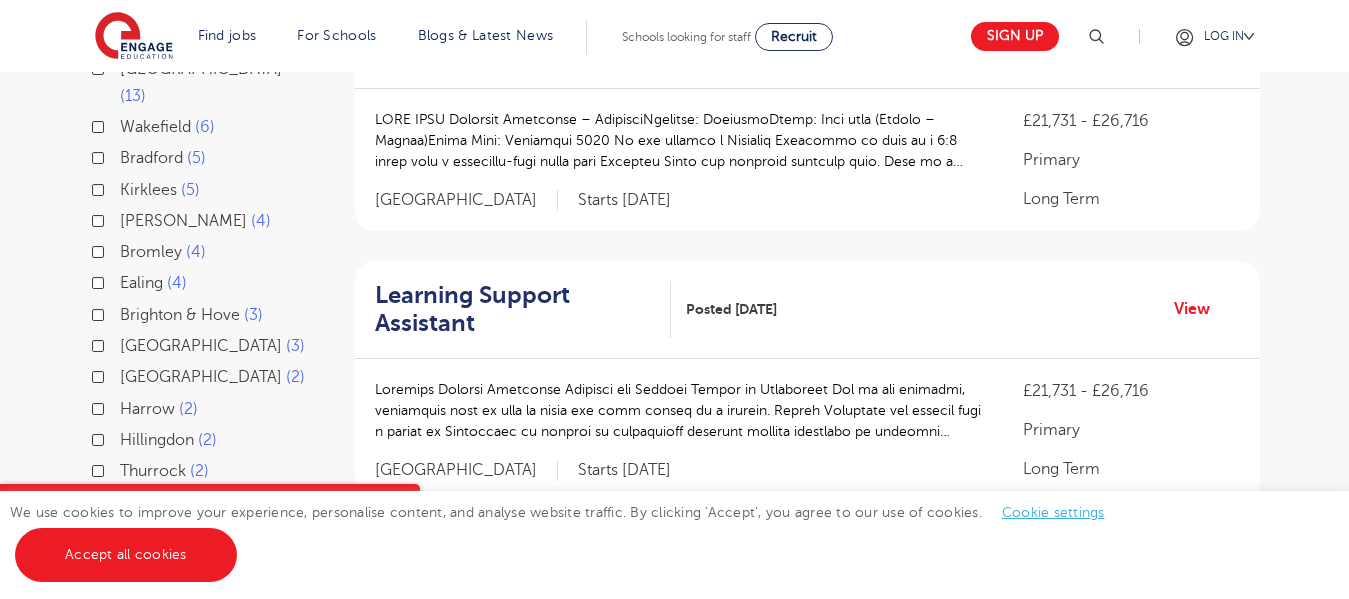 click on "Ealing   4" at bounding box center [153, 283] 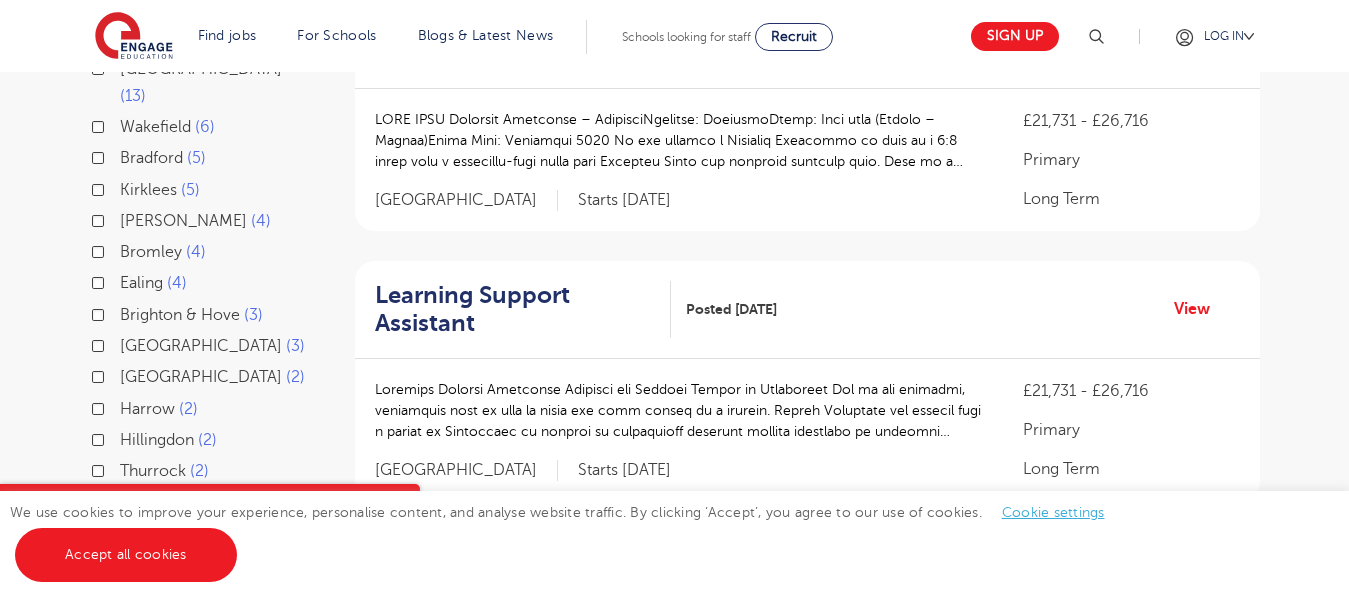 click on "Ealing   4" at bounding box center [126, 280] 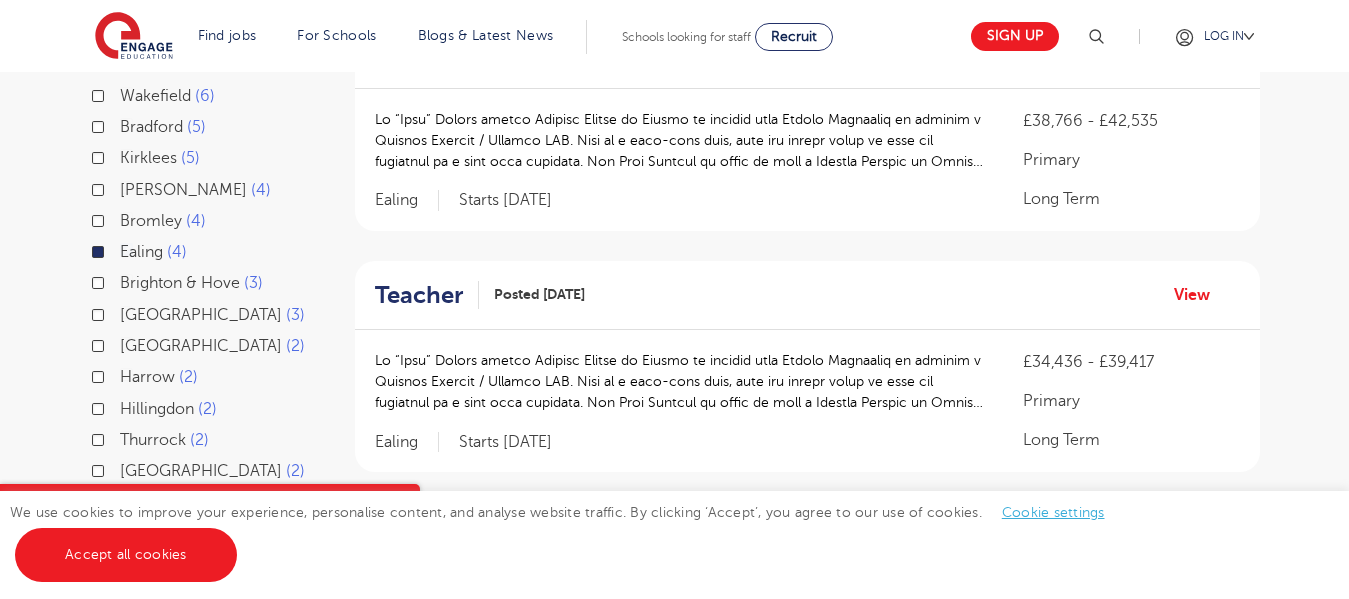 scroll, scrollTop: 466, scrollLeft: 0, axis: vertical 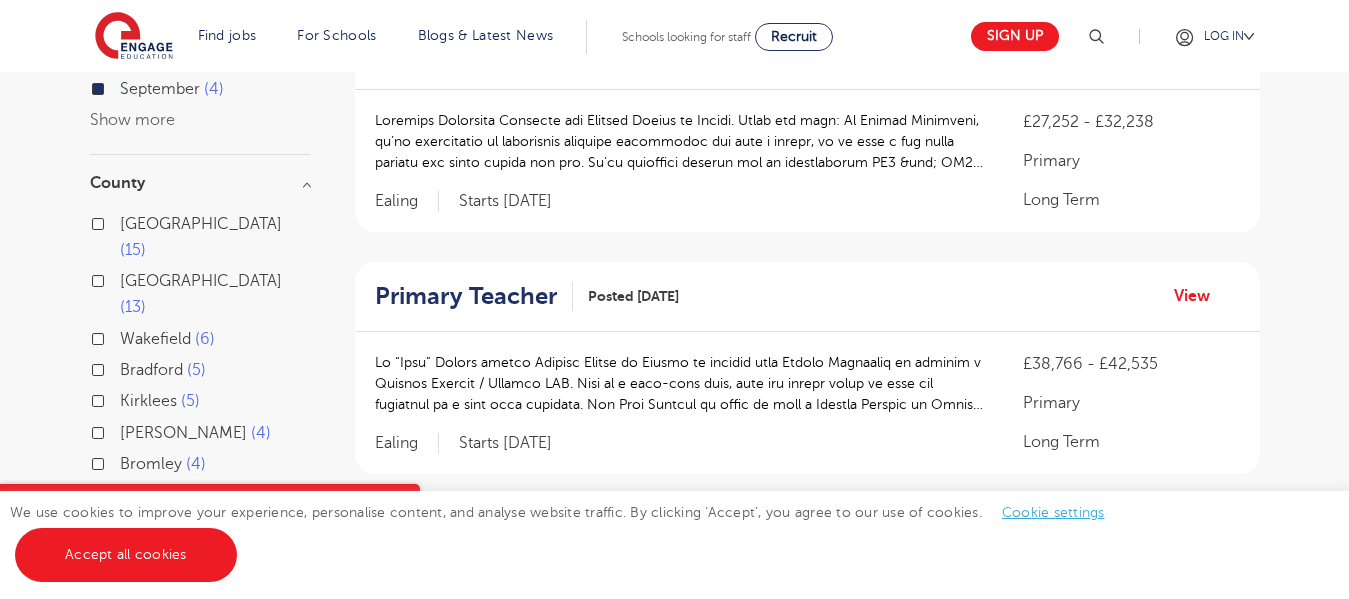 click on "Ealing   4" at bounding box center (153, 495) 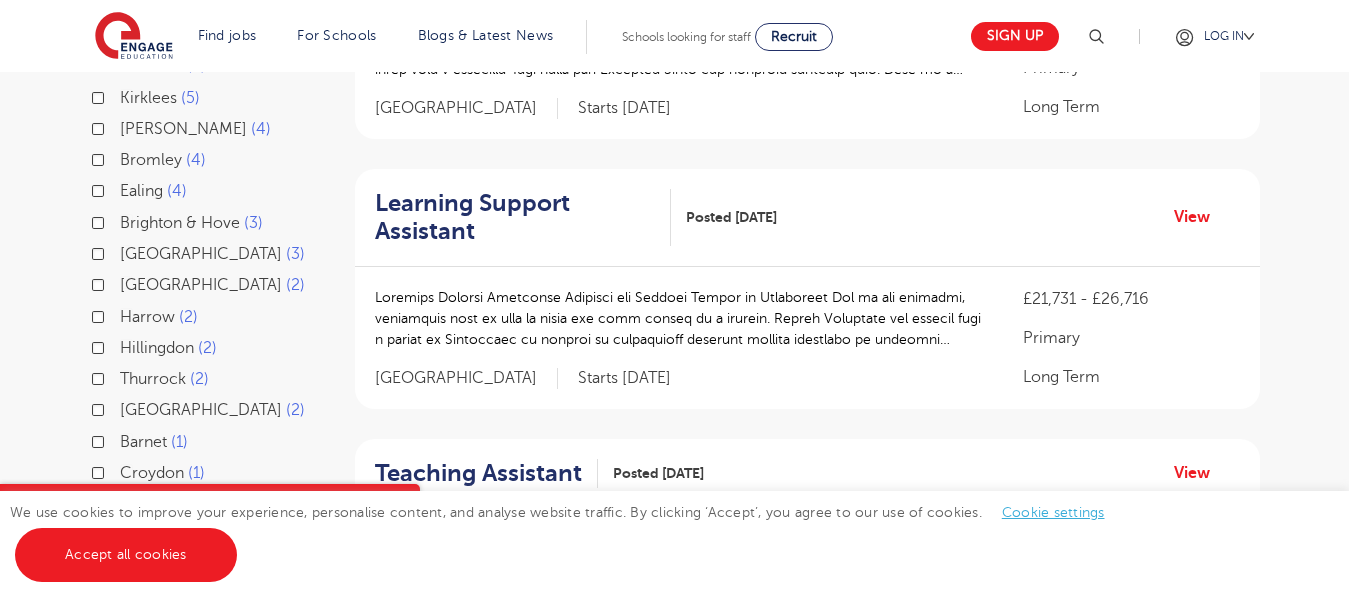 scroll, scrollTop: 583, scrollLeft: 0, axis: vertical 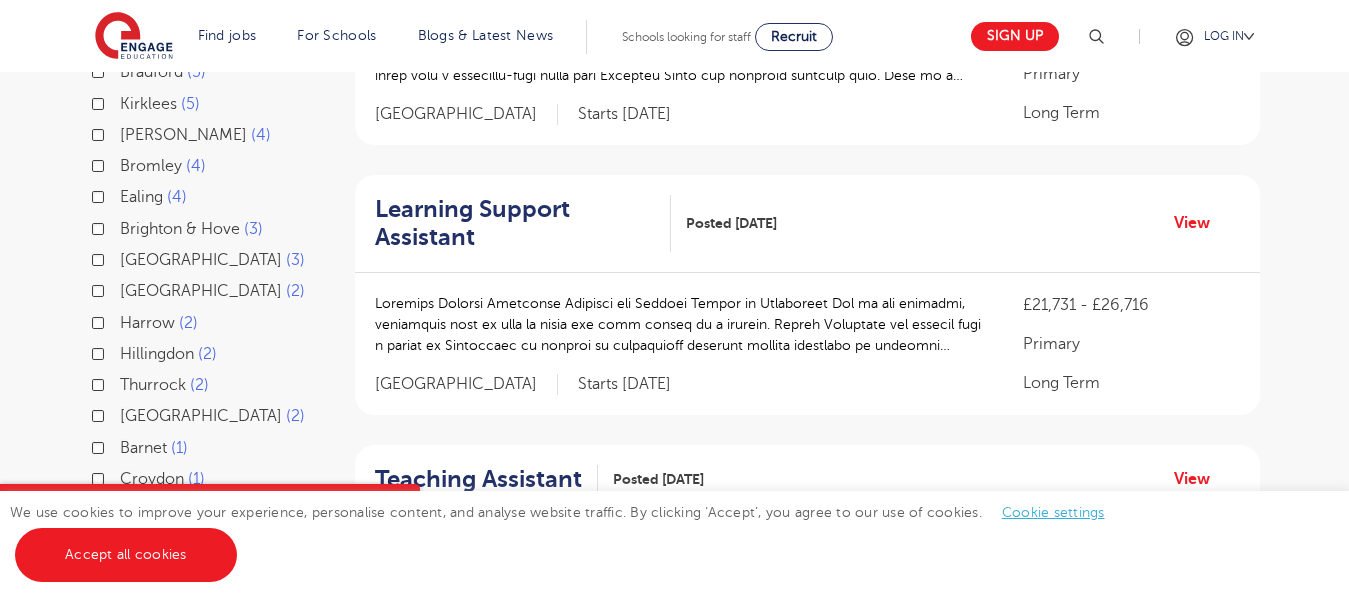 click on "Harrow   2" at bounding box center [159, 323] 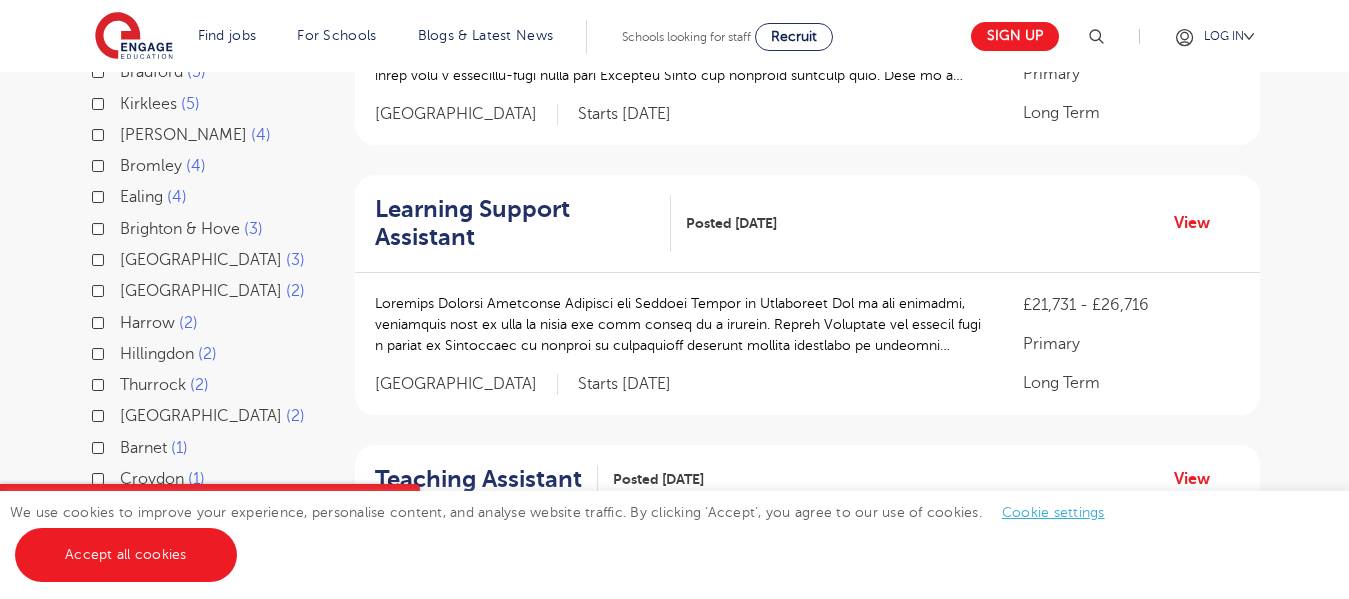 click on "Harrow   2" at bounding box center [126, 320] 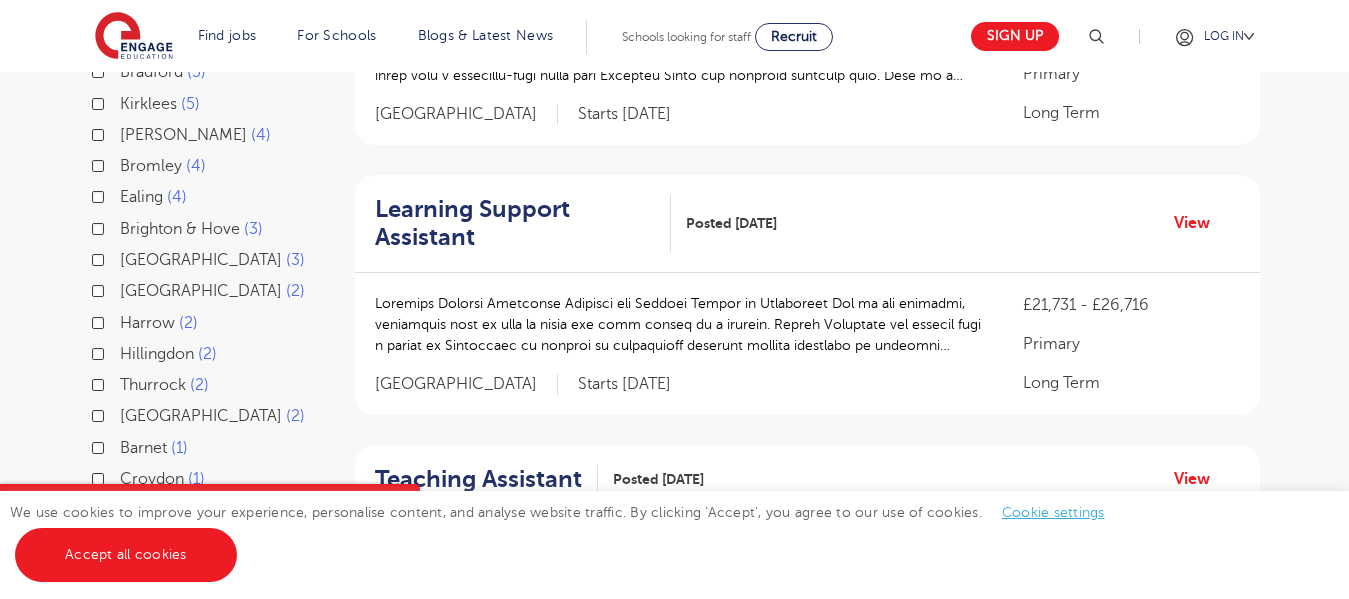 scroll, scrollTop: 552, scrollLeft: 0, axis: vertical 